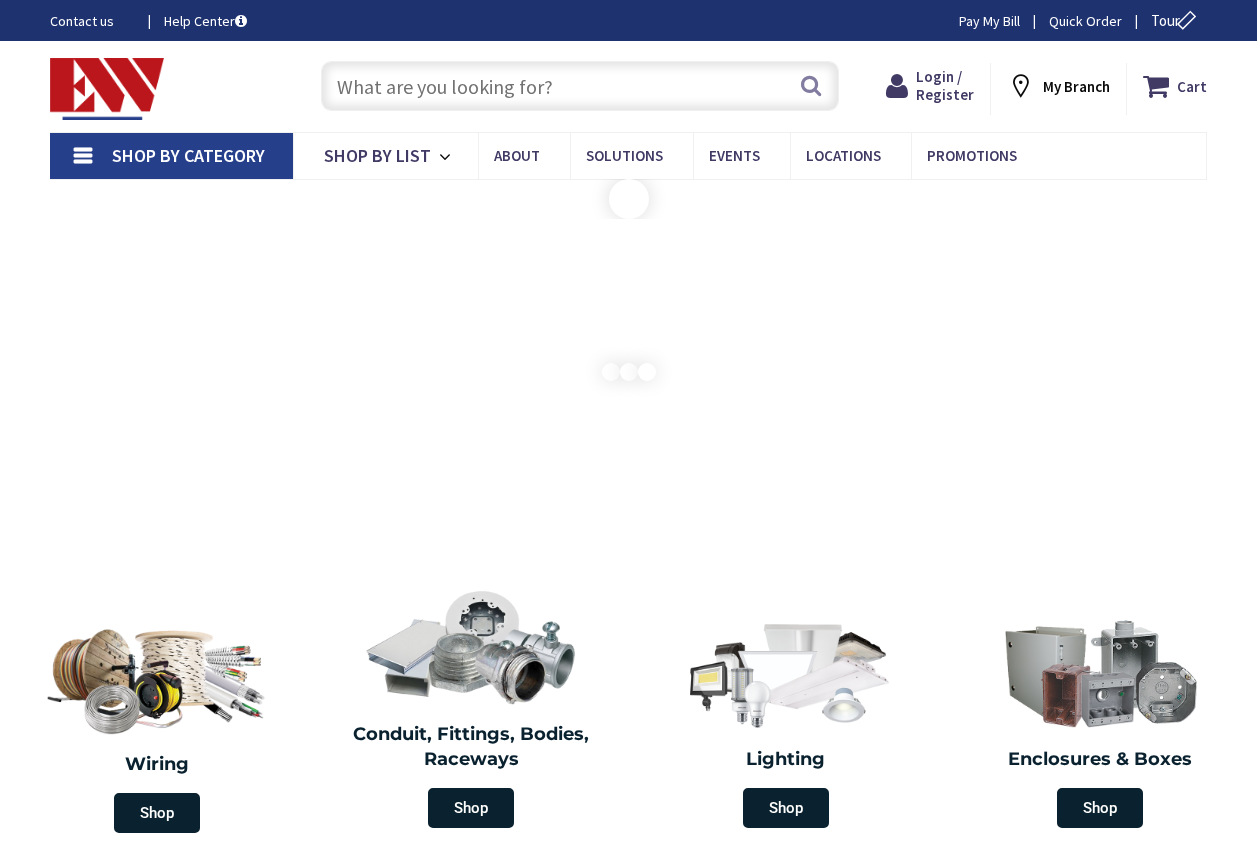 scroll, scrollTop: 0, scrollLeft: 0, axis: both 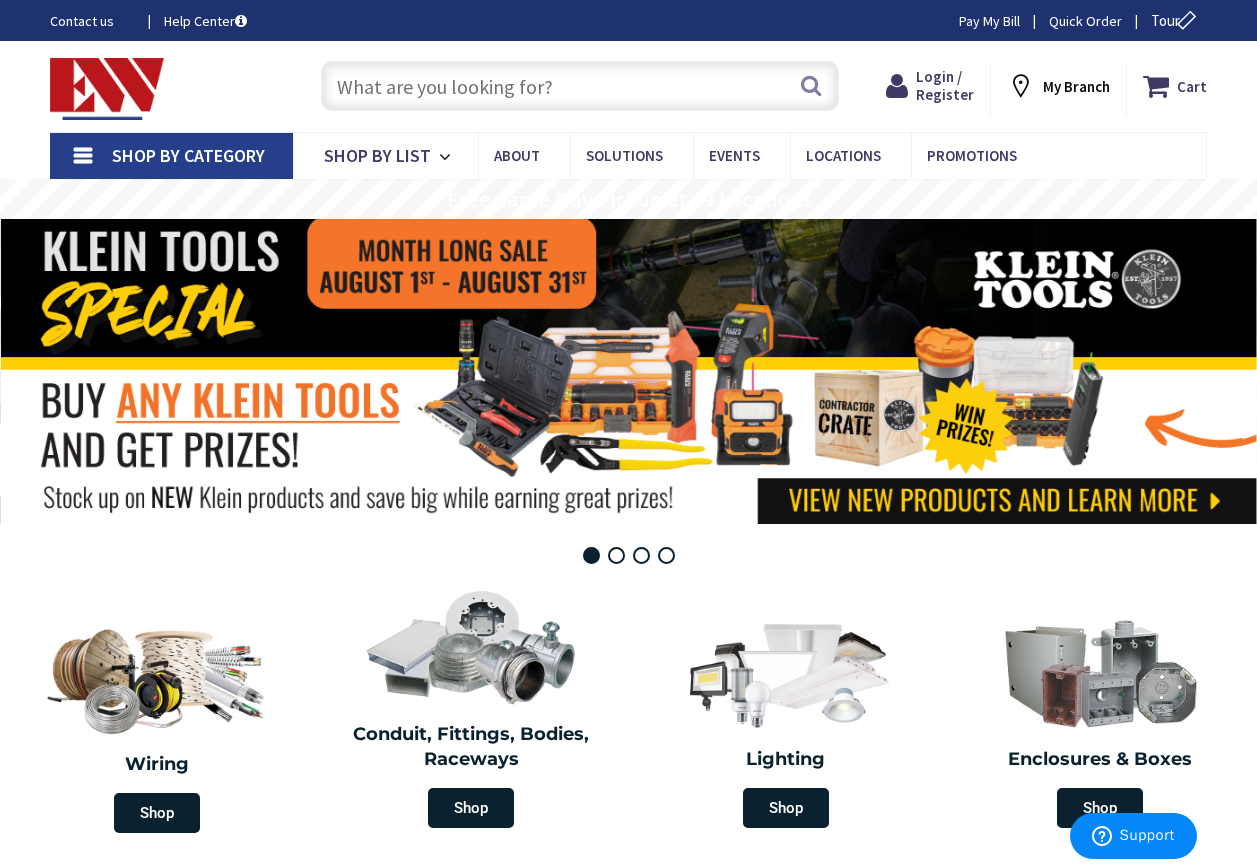 click on "Shop By Category" at bounding box center (188, 155) 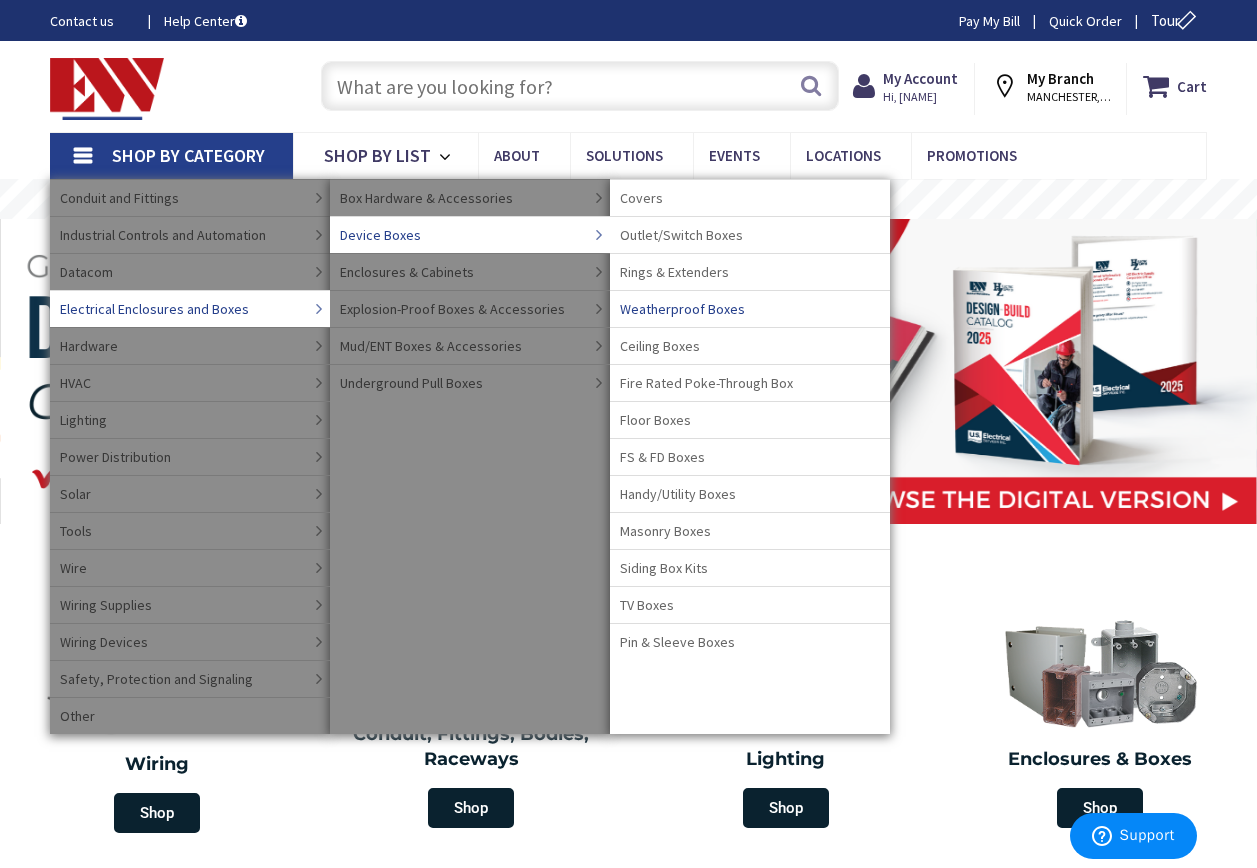 click on "Weatherproof Boxes" at bounding box center [682, 309] 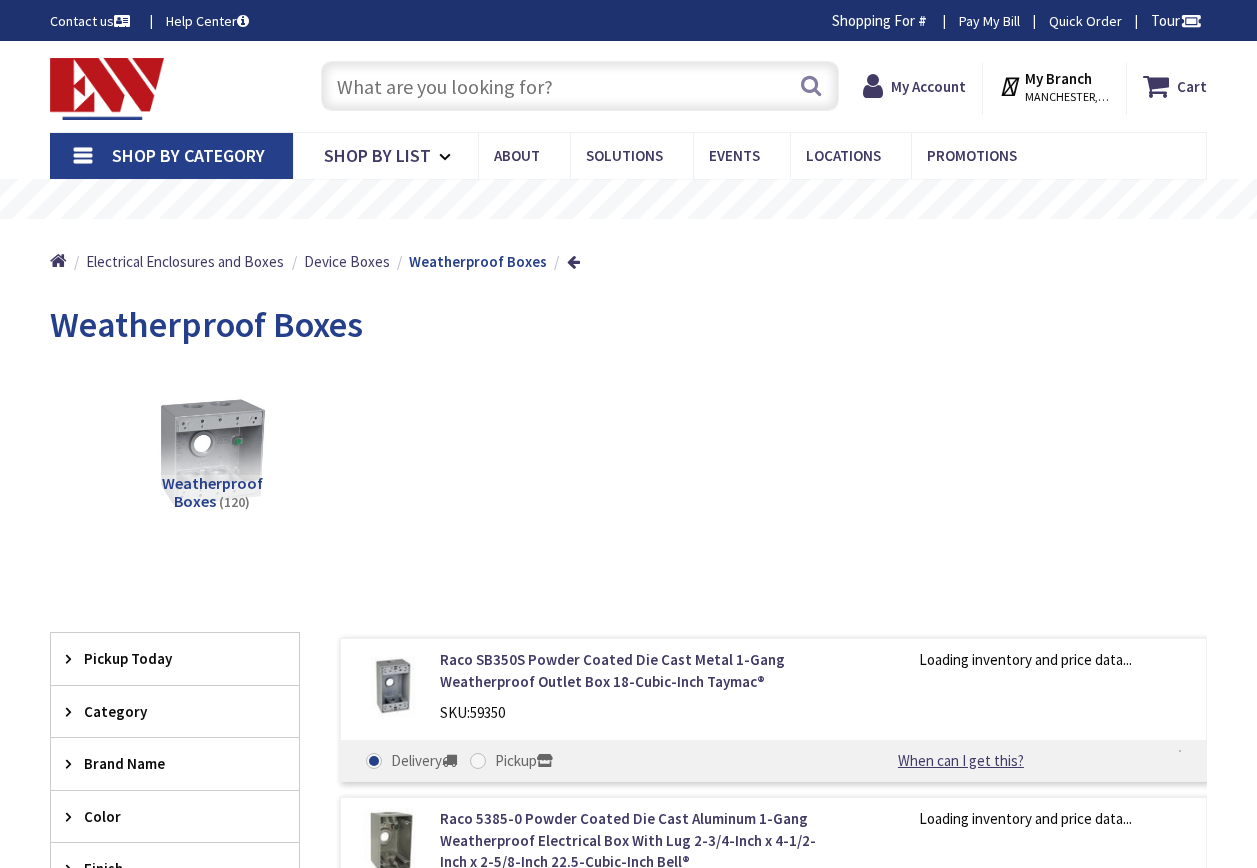 scroll, scrollTop: 0, scrollLeft: 0, axis: both 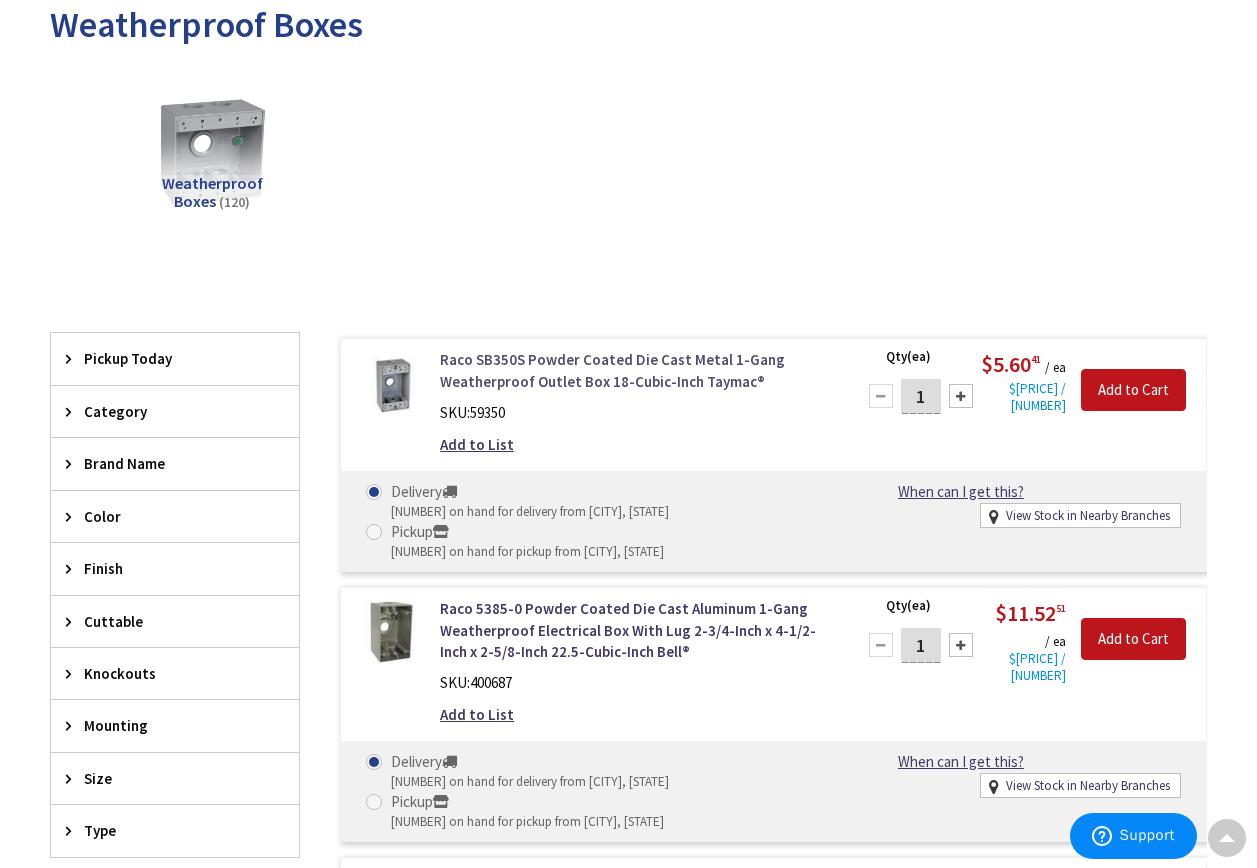 click on "Raco SB350S Powder Coated Die Cast Metal 1-Gang Weatherproof Outlet Box 18-Cubic-Inch Taymac®" at bounding box center [635, 370] 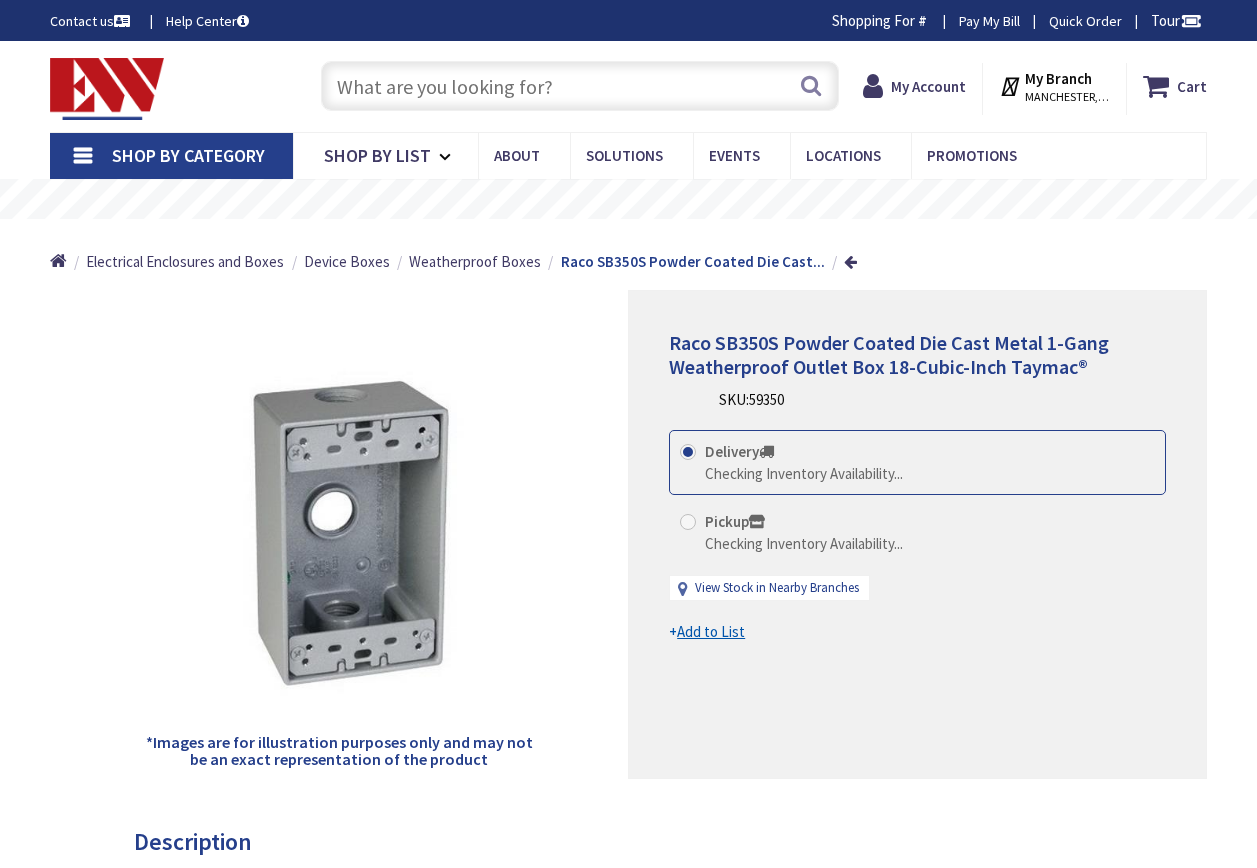 scroll, scrollTop: 0, scrollLeft: 0, axis: both 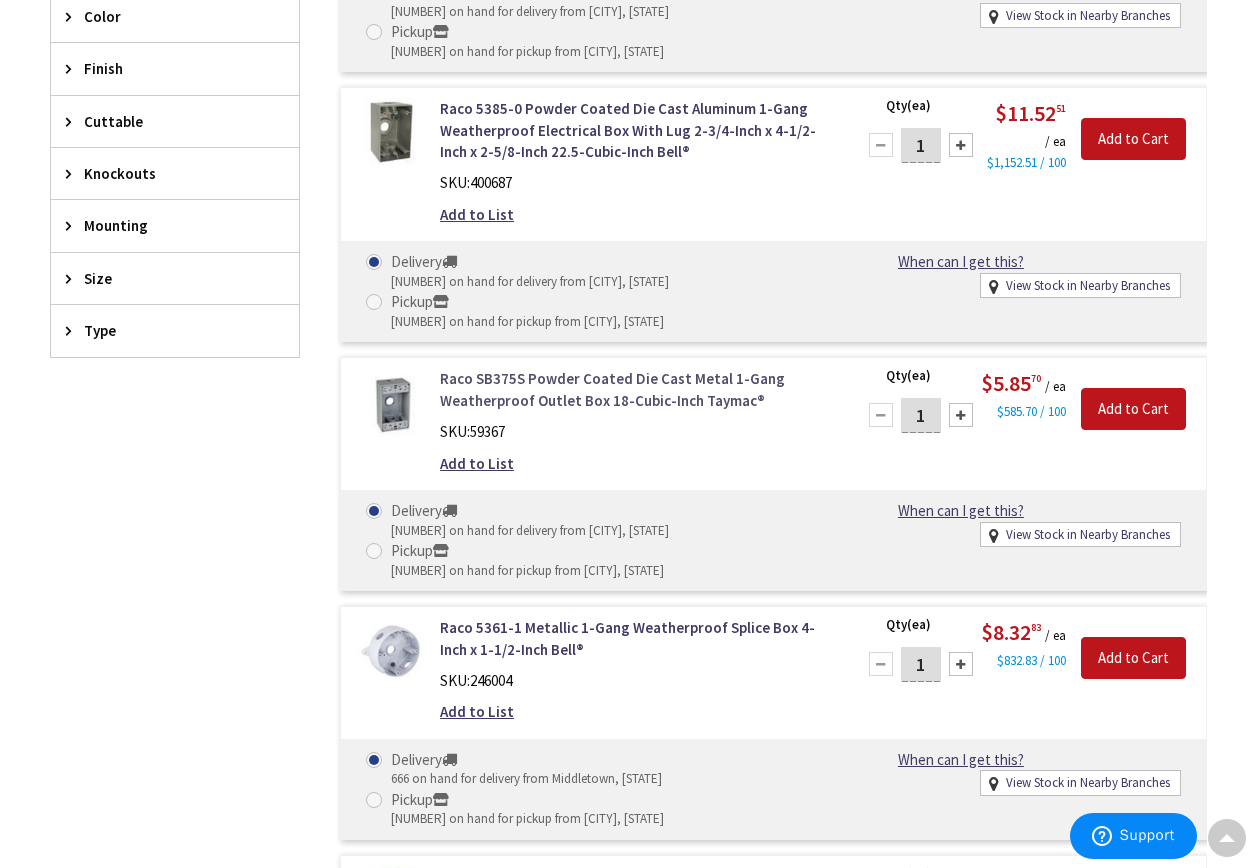 click on "Raco SB375S Powder Coated Die Cast Metal 1-Gang Weatherproof Outlet Box 18-Cubic-Inch Taymac®" at bounding box center [635, 389] 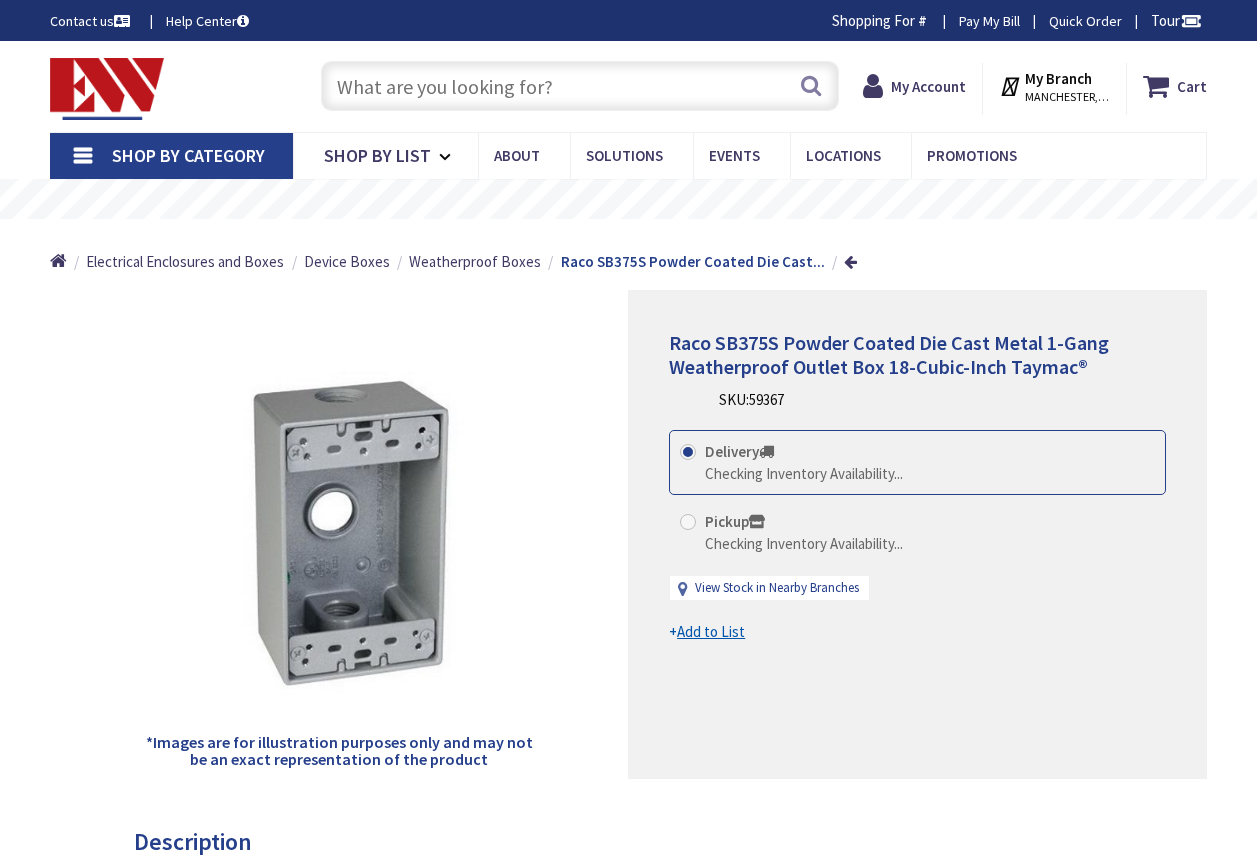scroll, scrollTop: 0, scrollLeft: 0, axis: both 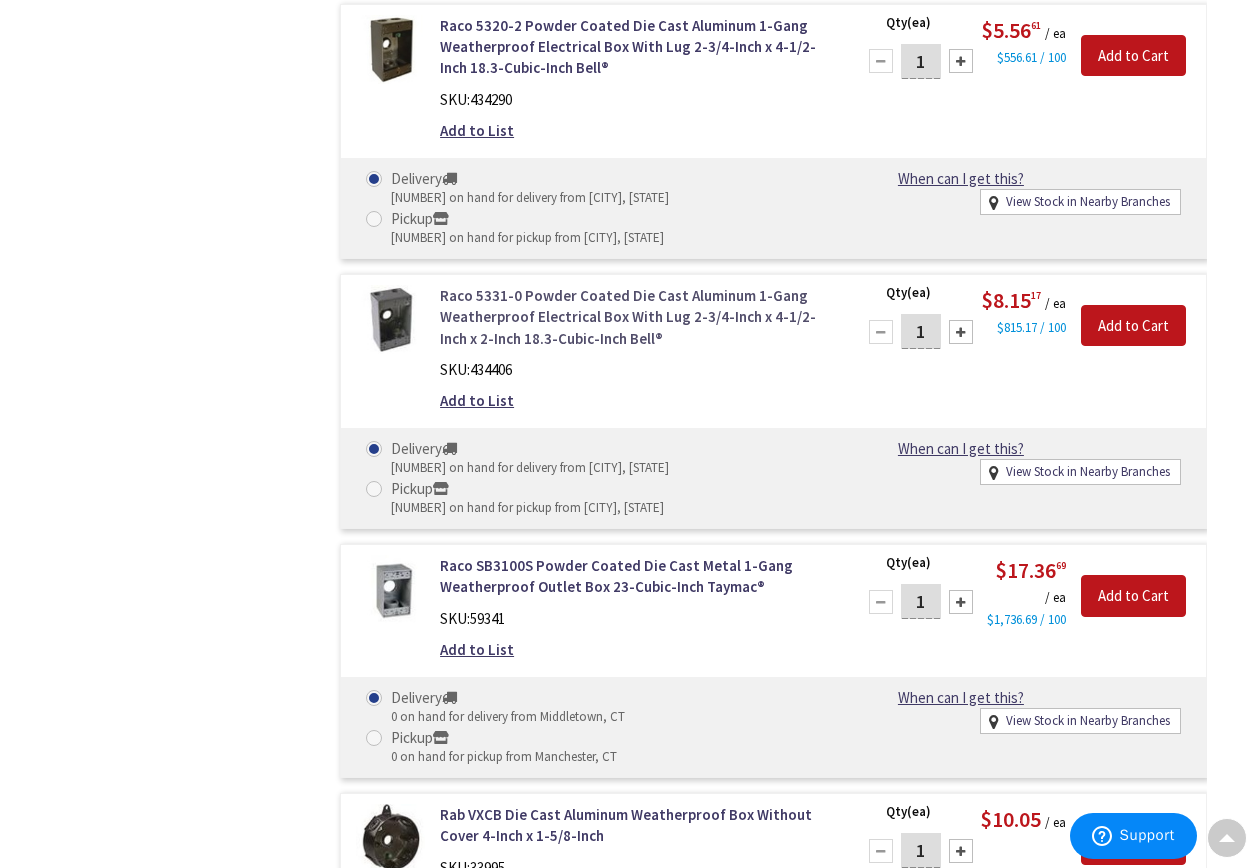 click on "Raco 5331-0 Powder Coated Die Cast Aluminum 1-Gang Weatherproof Electrical Box With Lug 2-3/4-Inch x 4-1/2-Inch x 2-Inch 18.3-Cubic-Inch Bell®" at bounding box center (635, 317) 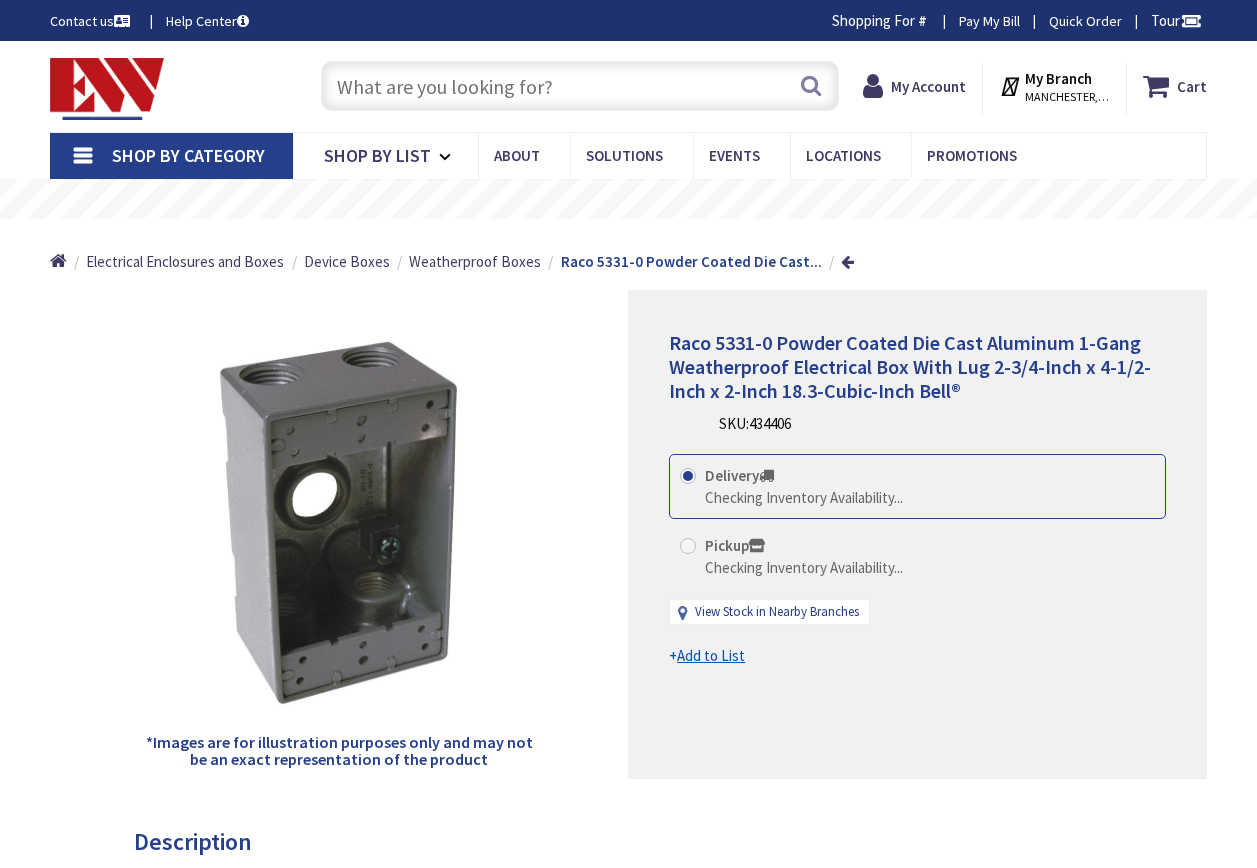 scroll, scrollTop: 0, scrollLeft: 0, axis: both 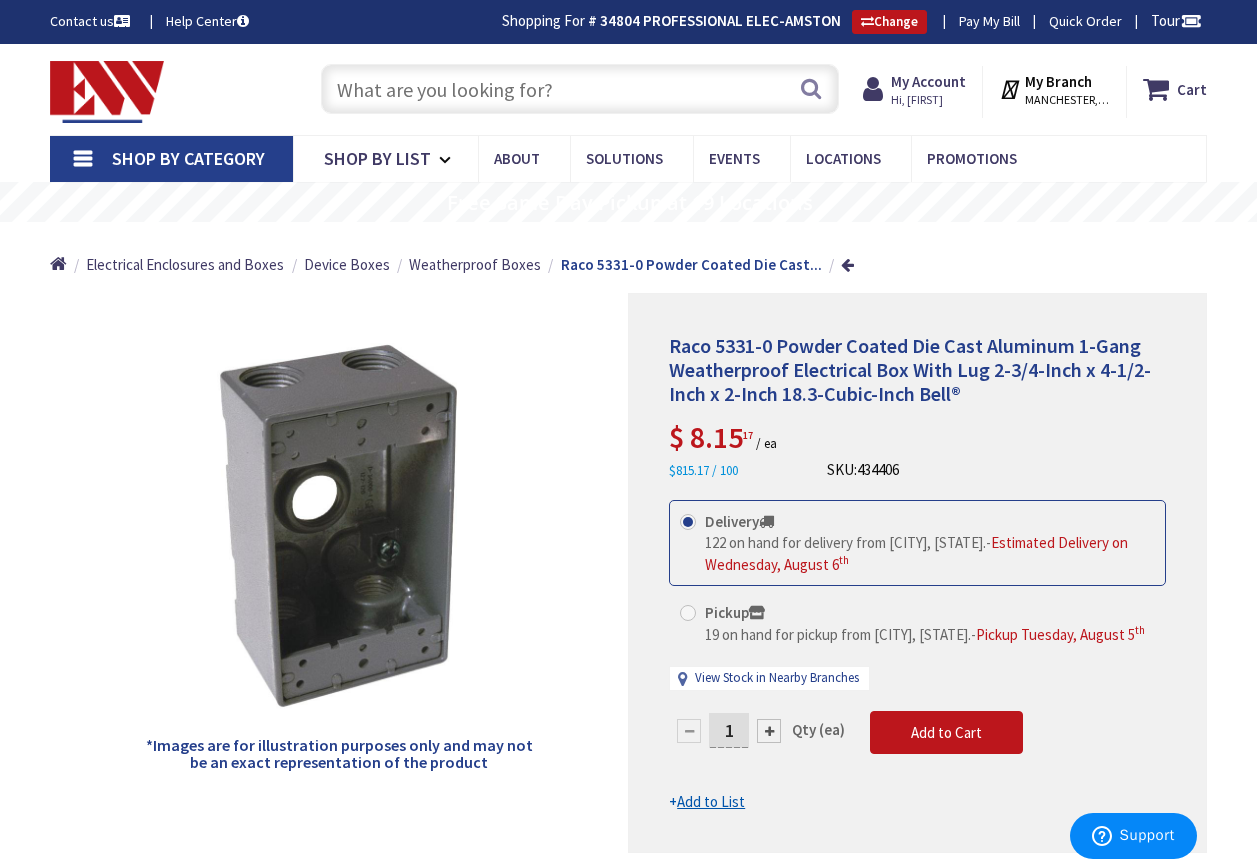 click at bounding box center [580, 89] 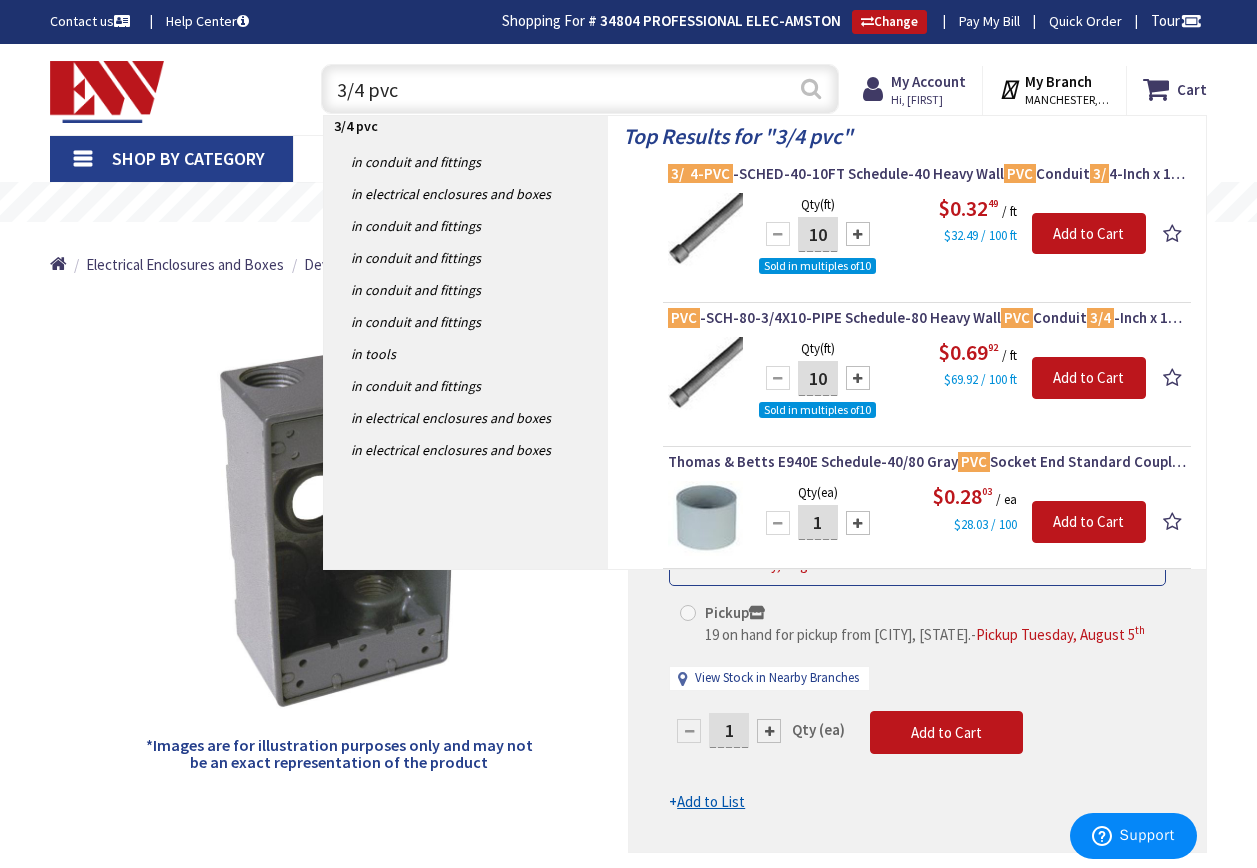 type on "3/4 pvc" 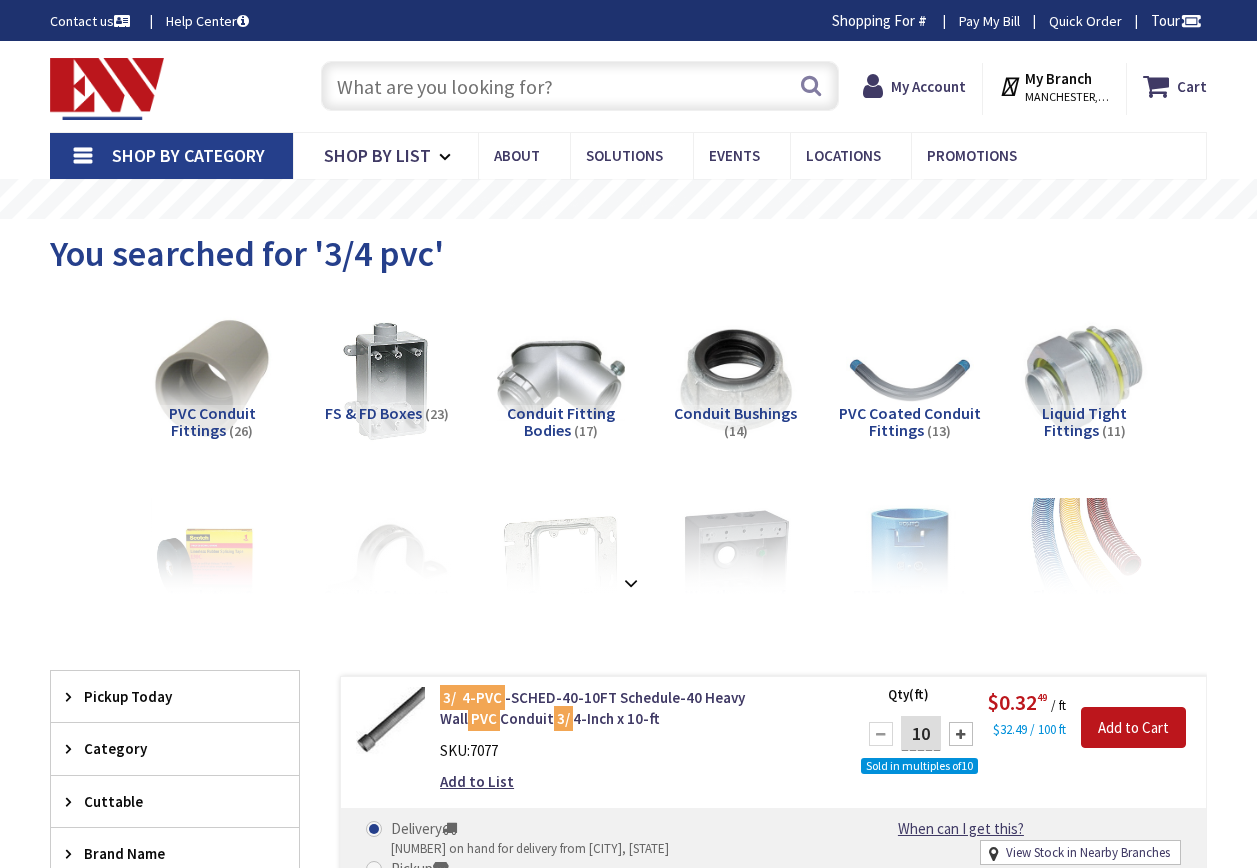 scroll, scrollTop: 36, scrollLeft: 0, axis: vertical 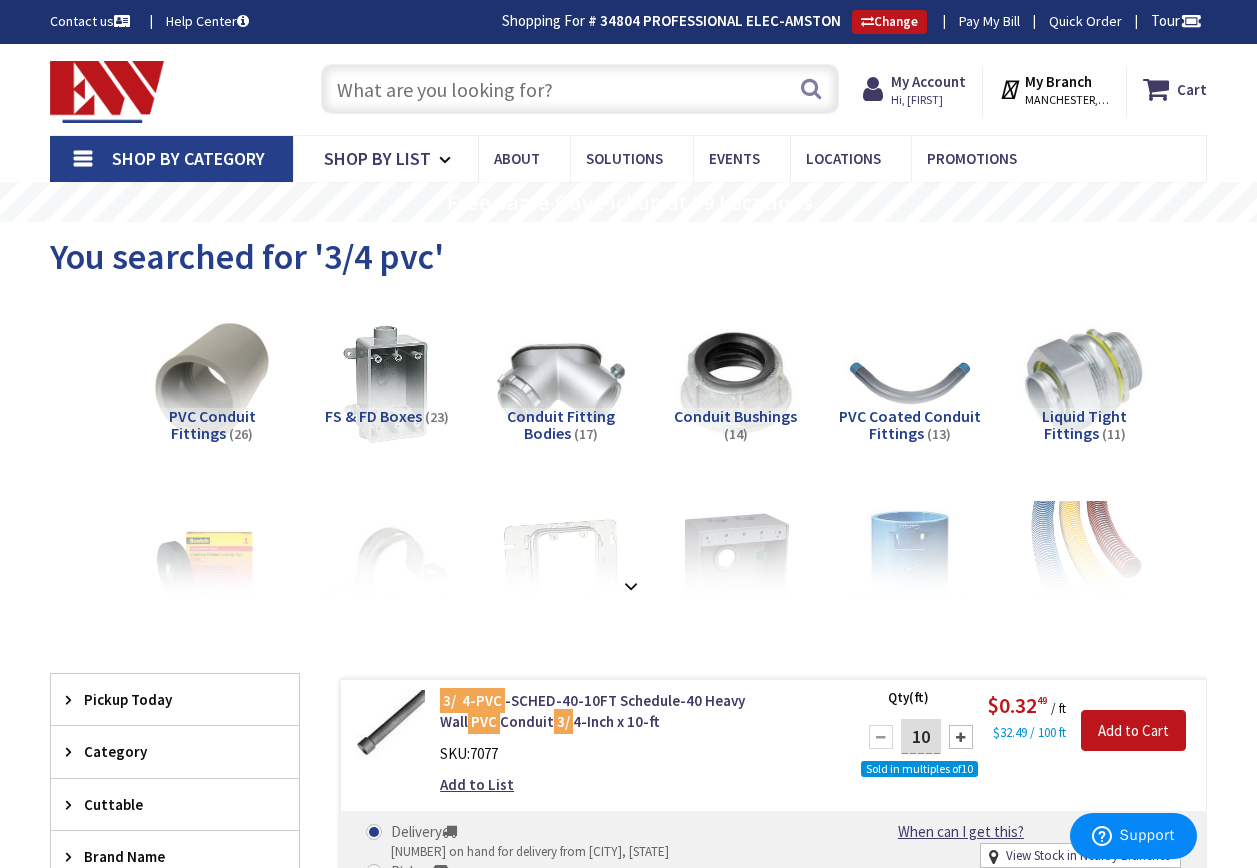 click at bounding box center [580, 89] 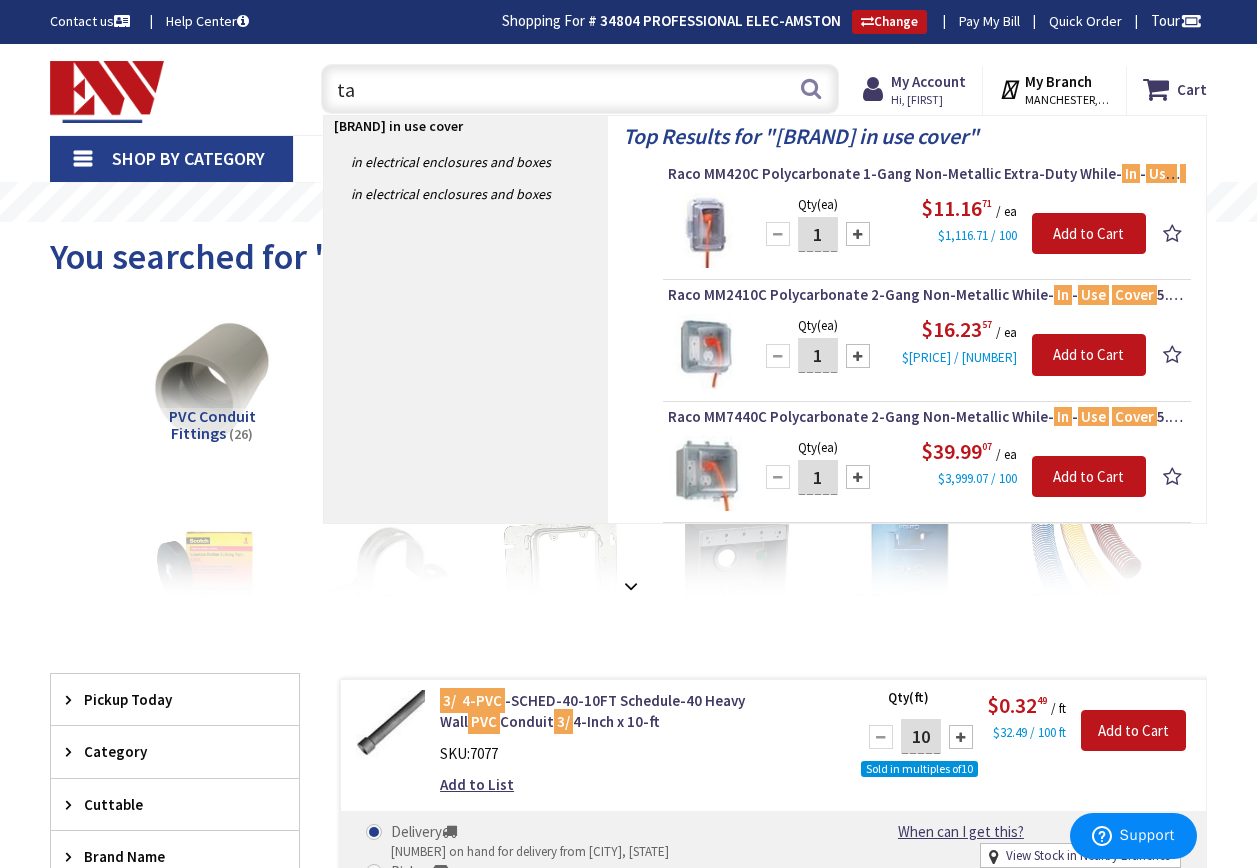 type on "t" 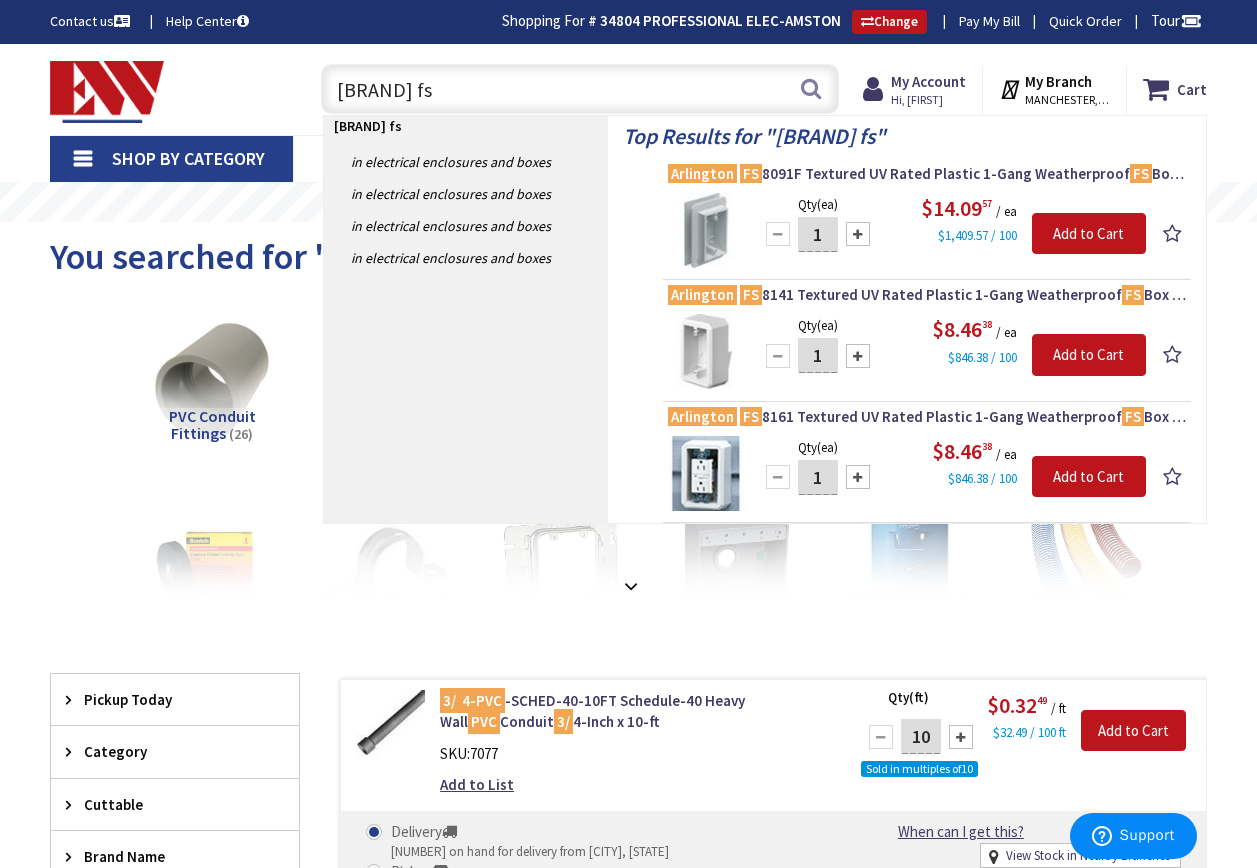 type on "arlington fs" 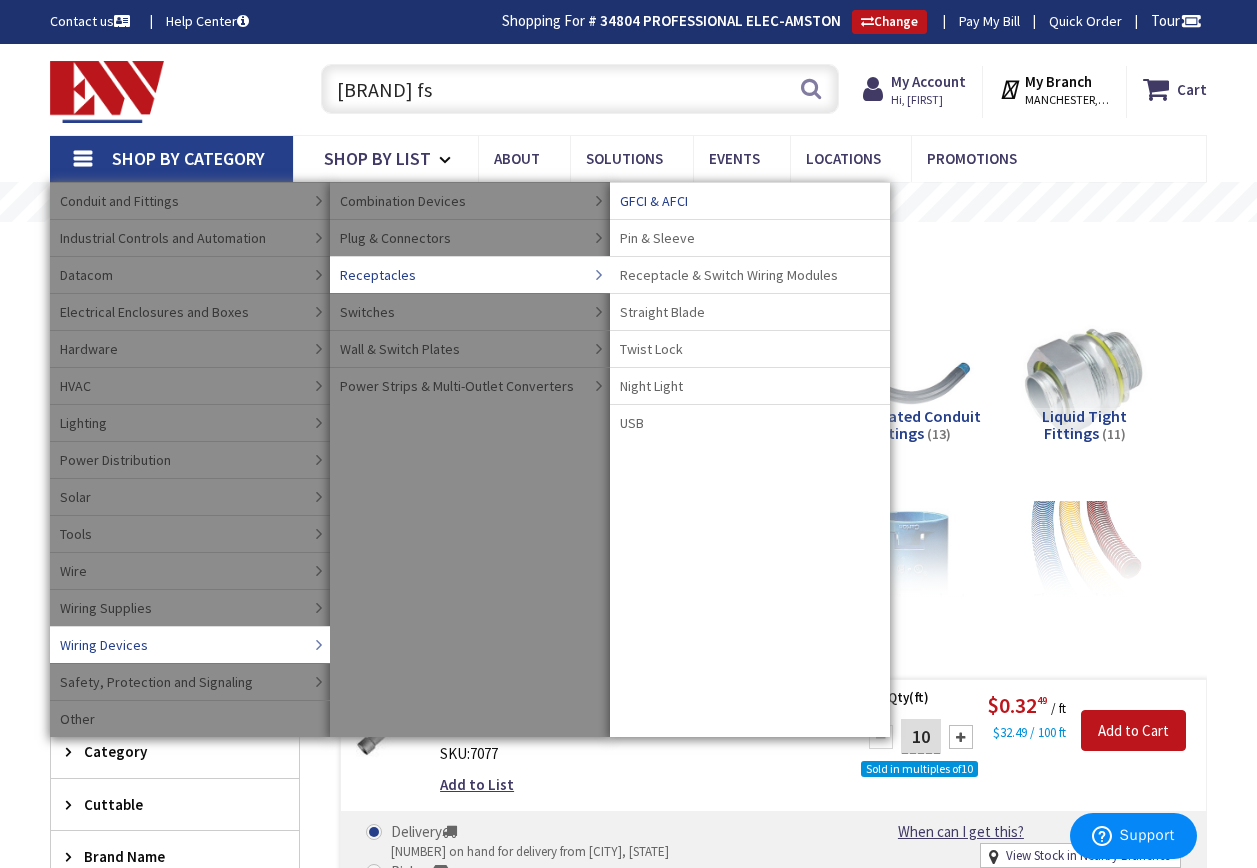 click on "GFCI & AFCI" at bounding box center [654, 201] 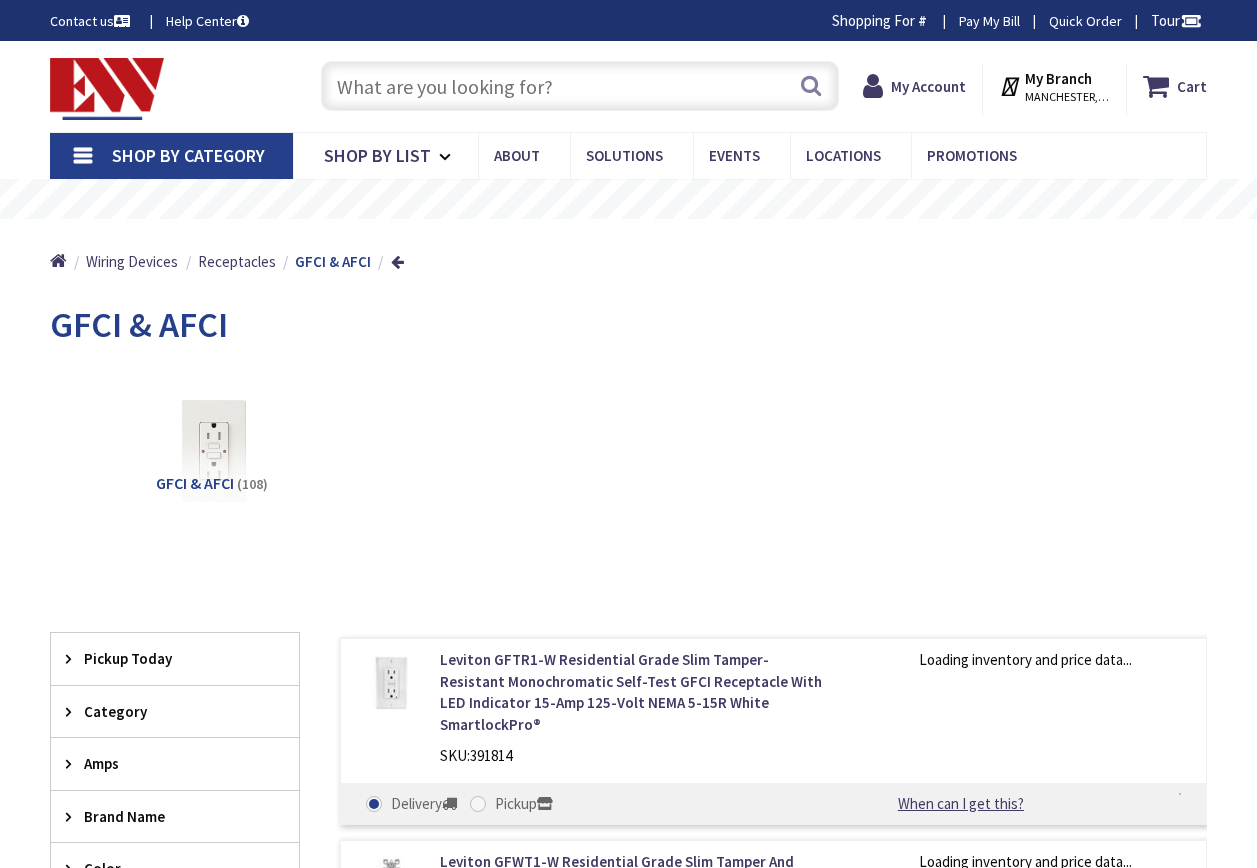 scroll, scrollTop: 0, scrollLeft: 0, axis: both 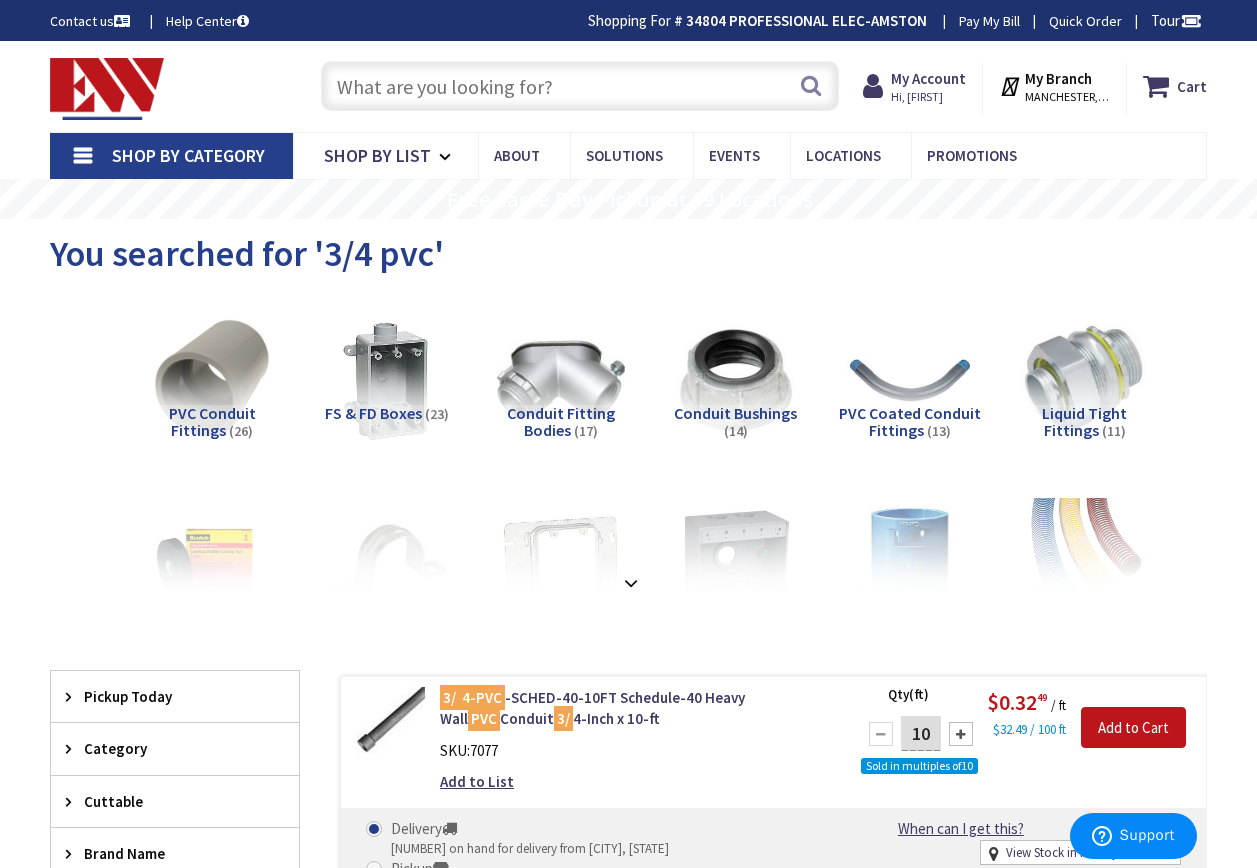 click on "Shop By Category" at bounding box center (188, 155) 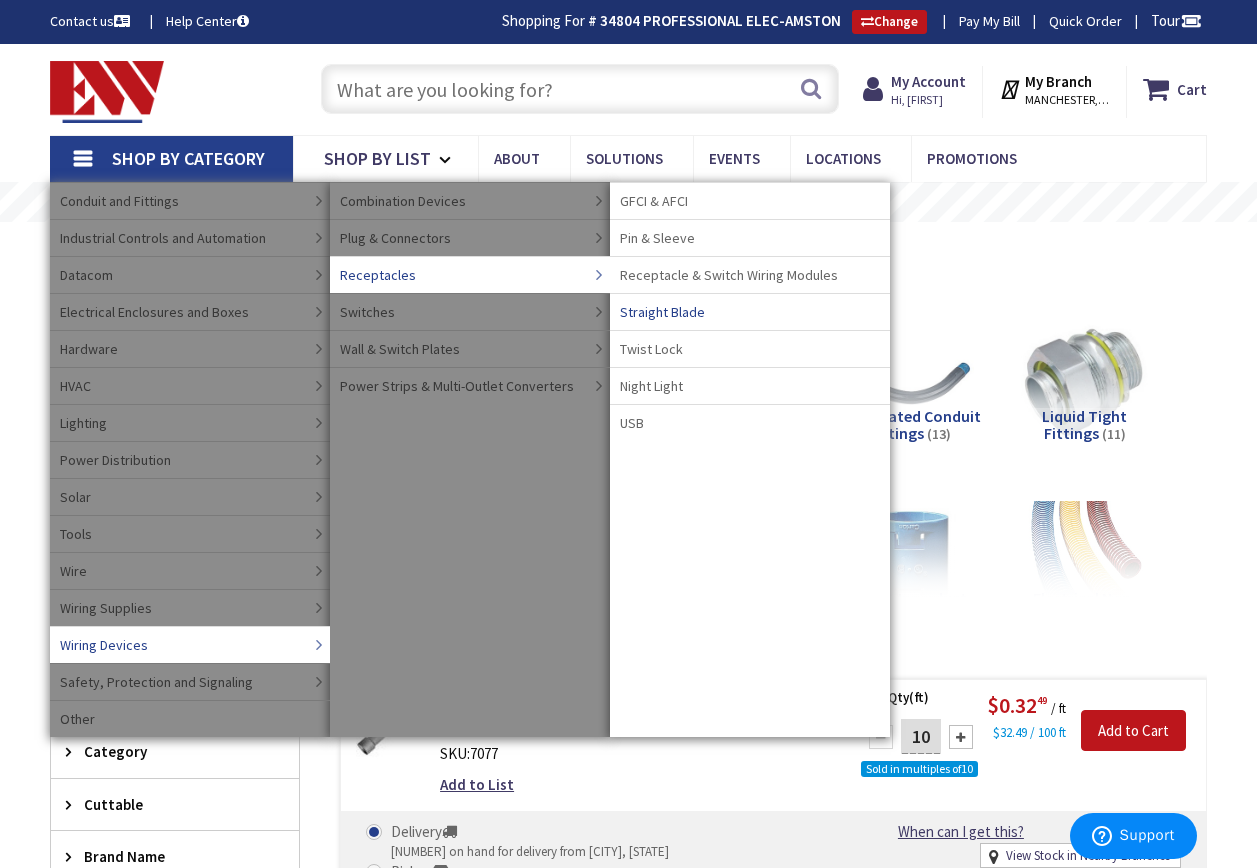 click on "Straight Blade" at bounding box center (662, 312) 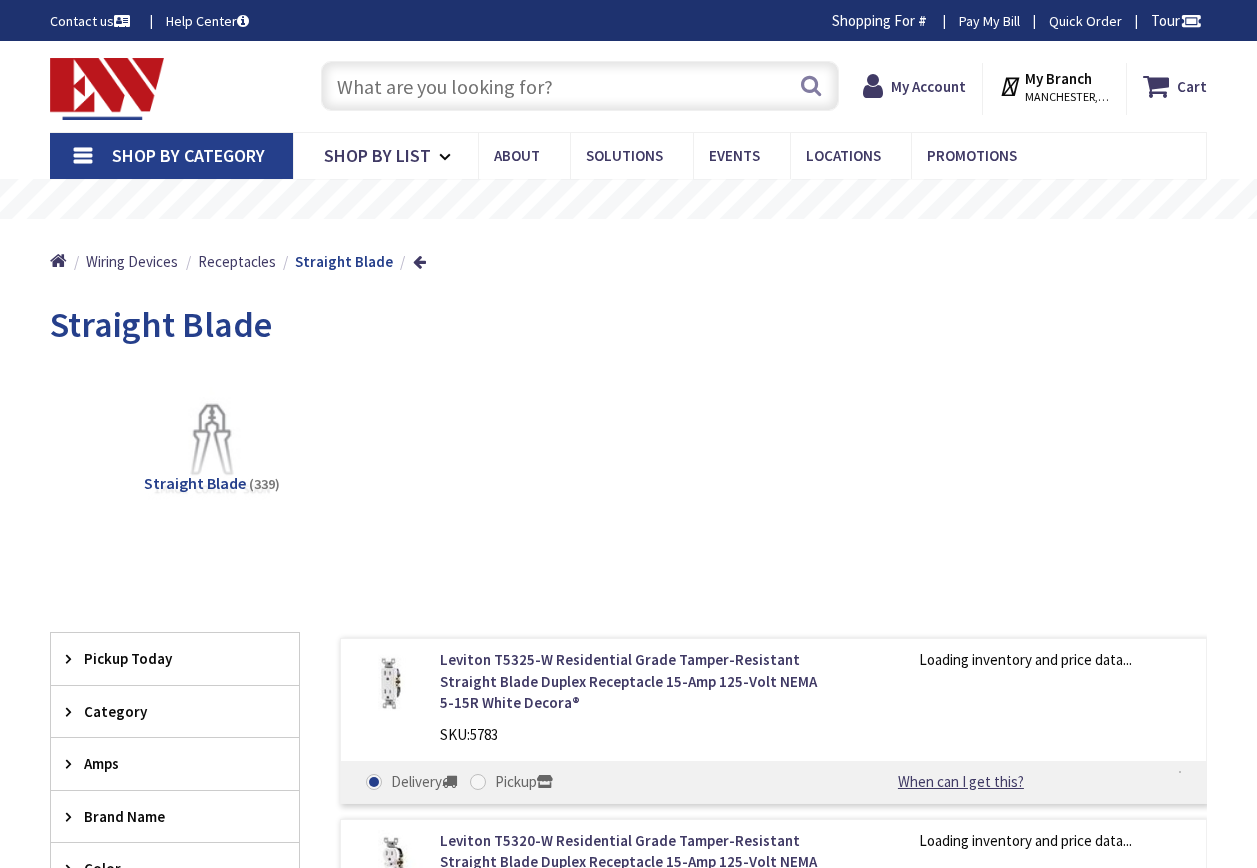 scroll, scrollTop: 0, scrollLeft: 0, axis: both 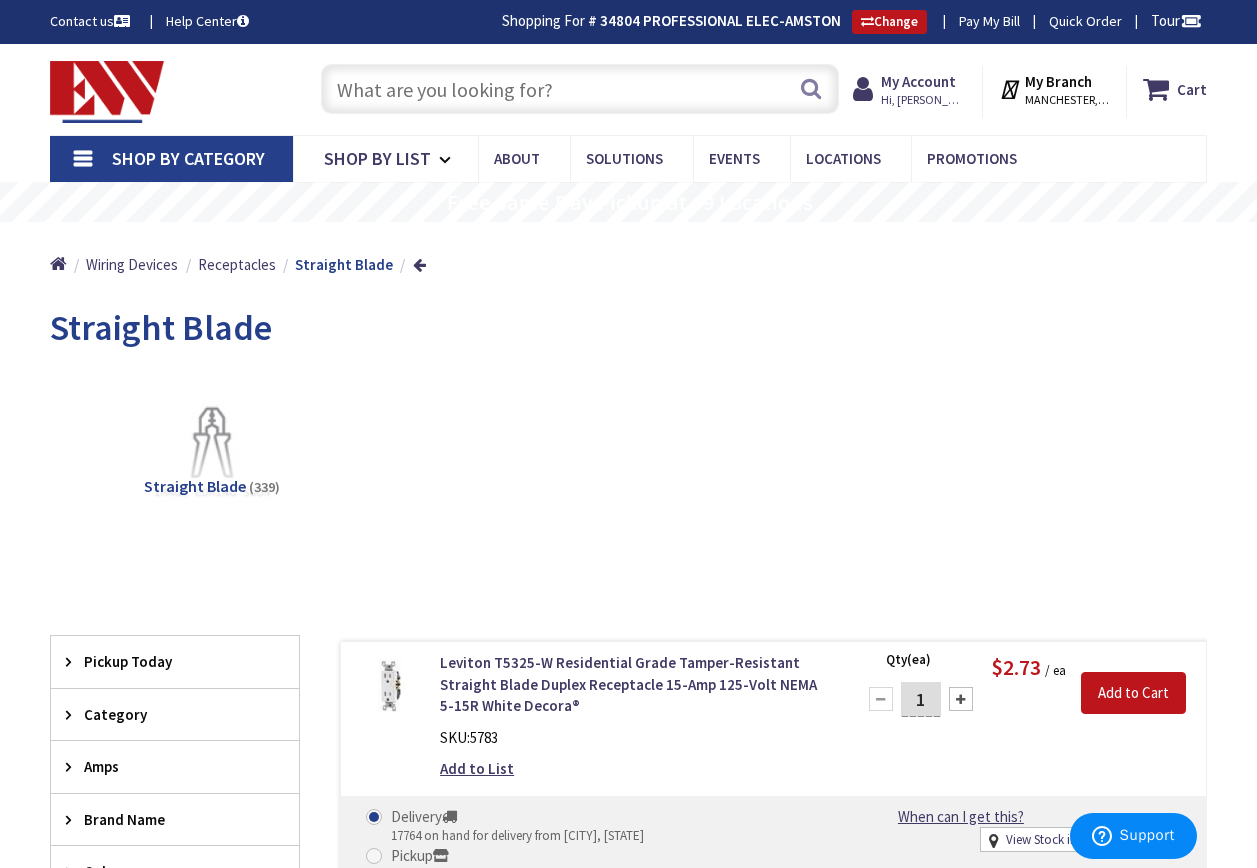 click at bounding box center (580, 89) 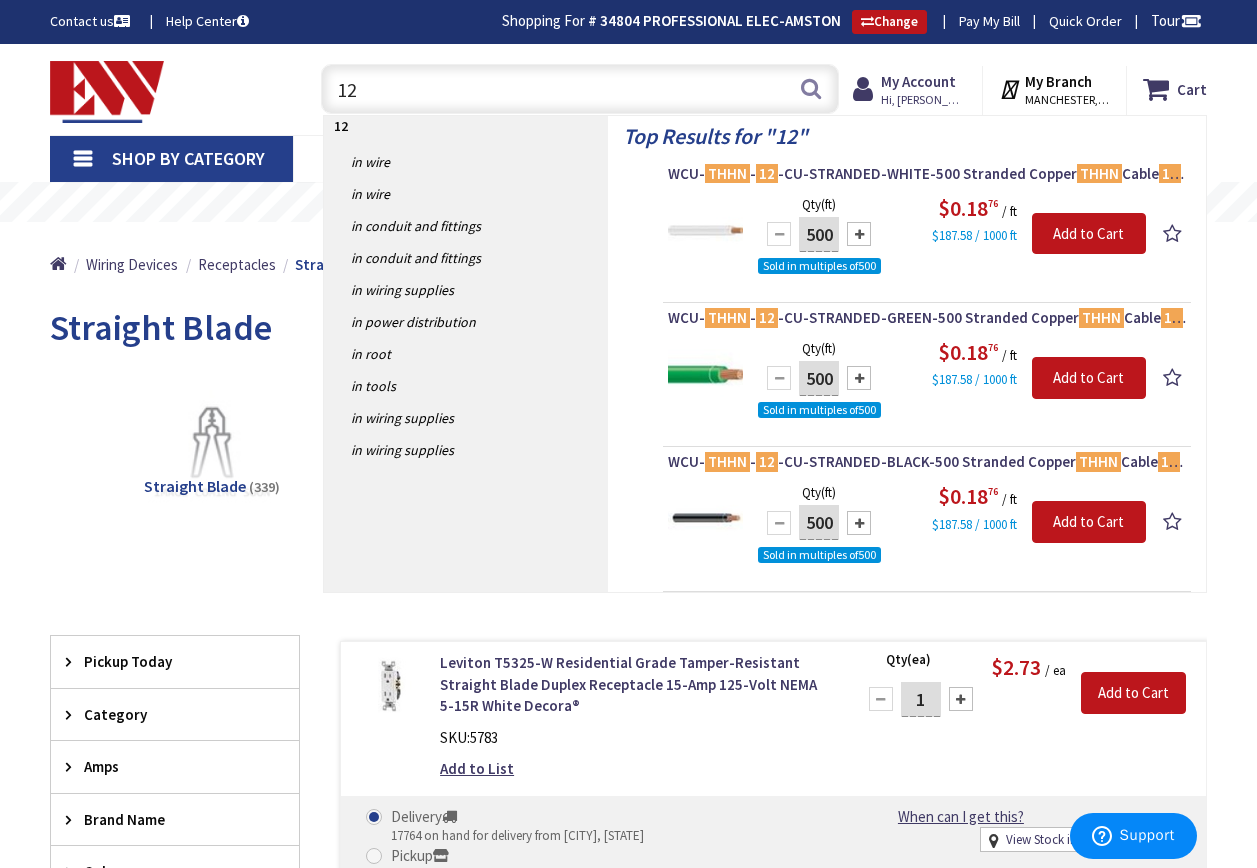 type on "1" 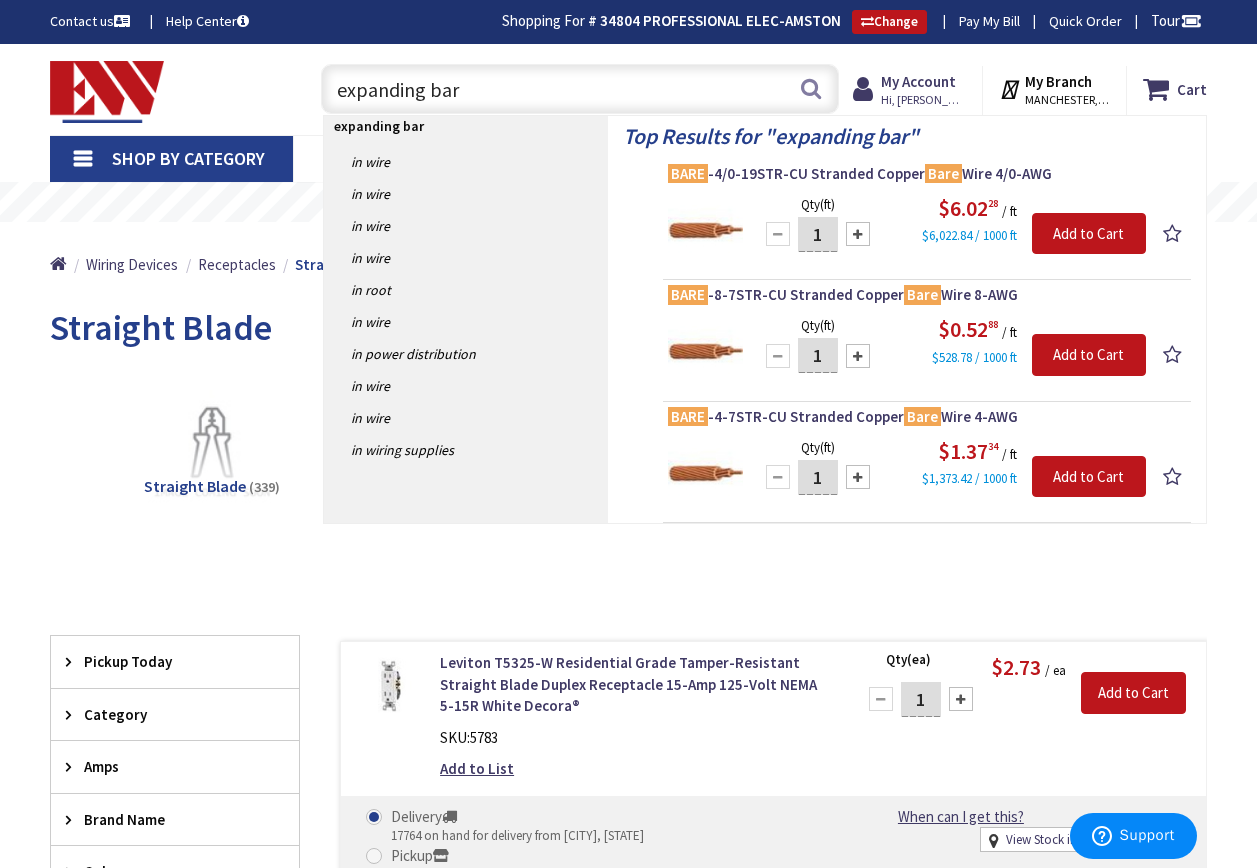 type on "expanding bar" 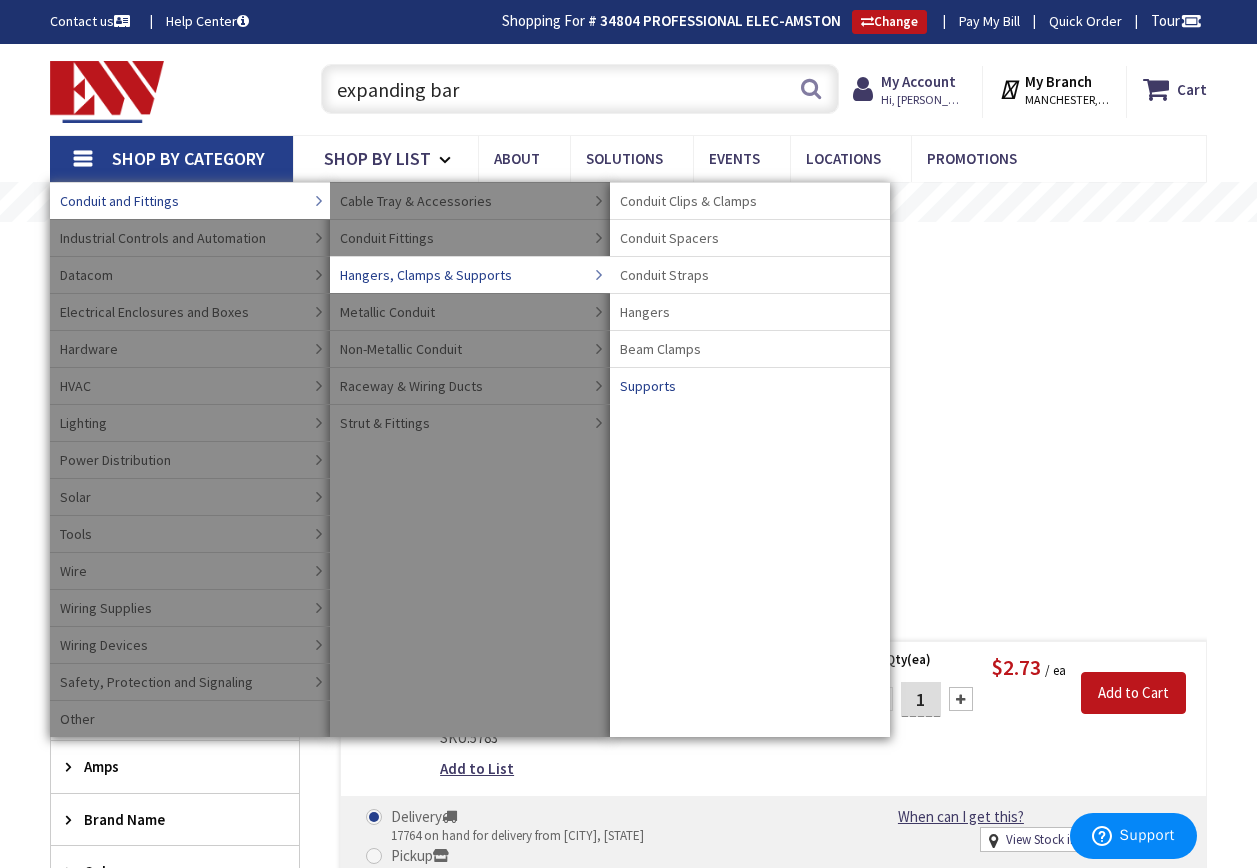 click on "Supports" at bounding box center [648, 386] 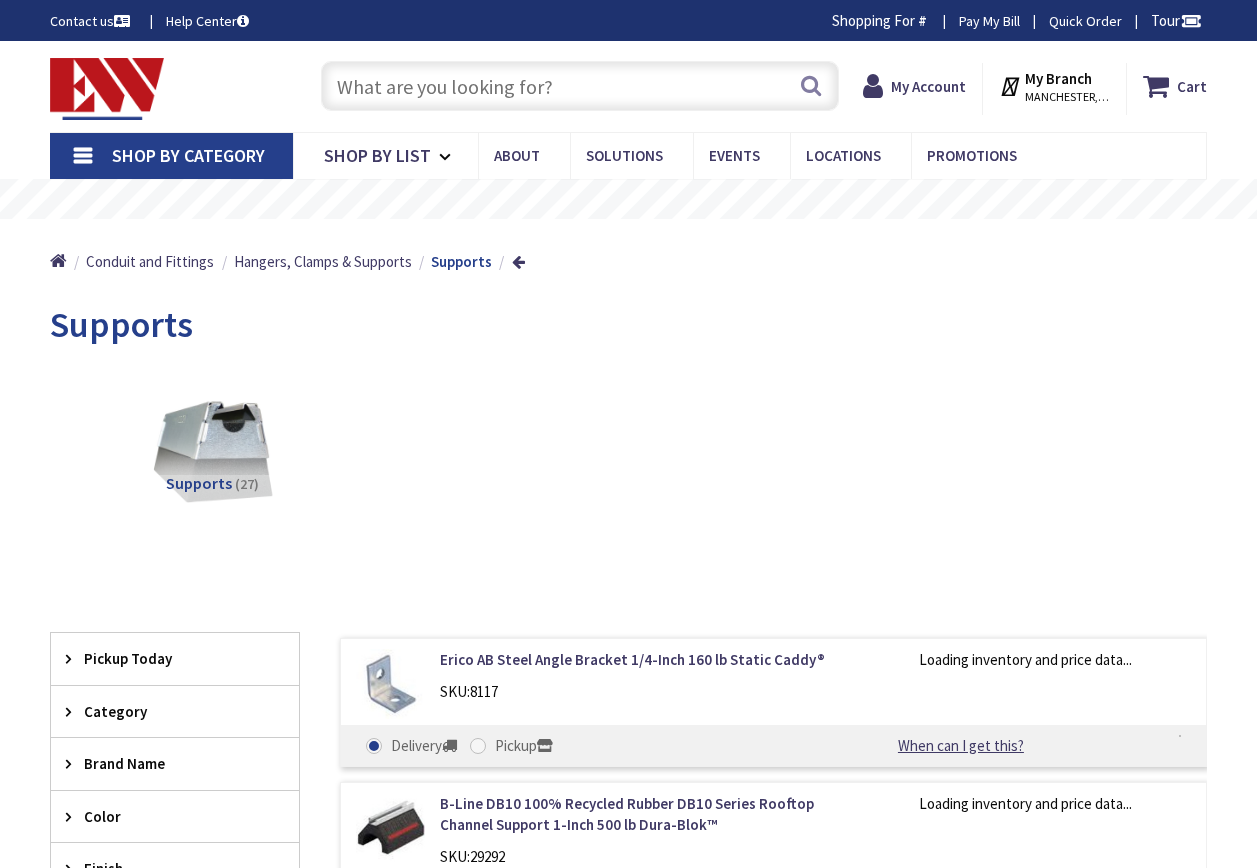 scroll, scrollTop: 0, scrollLeft: 0, axis: both 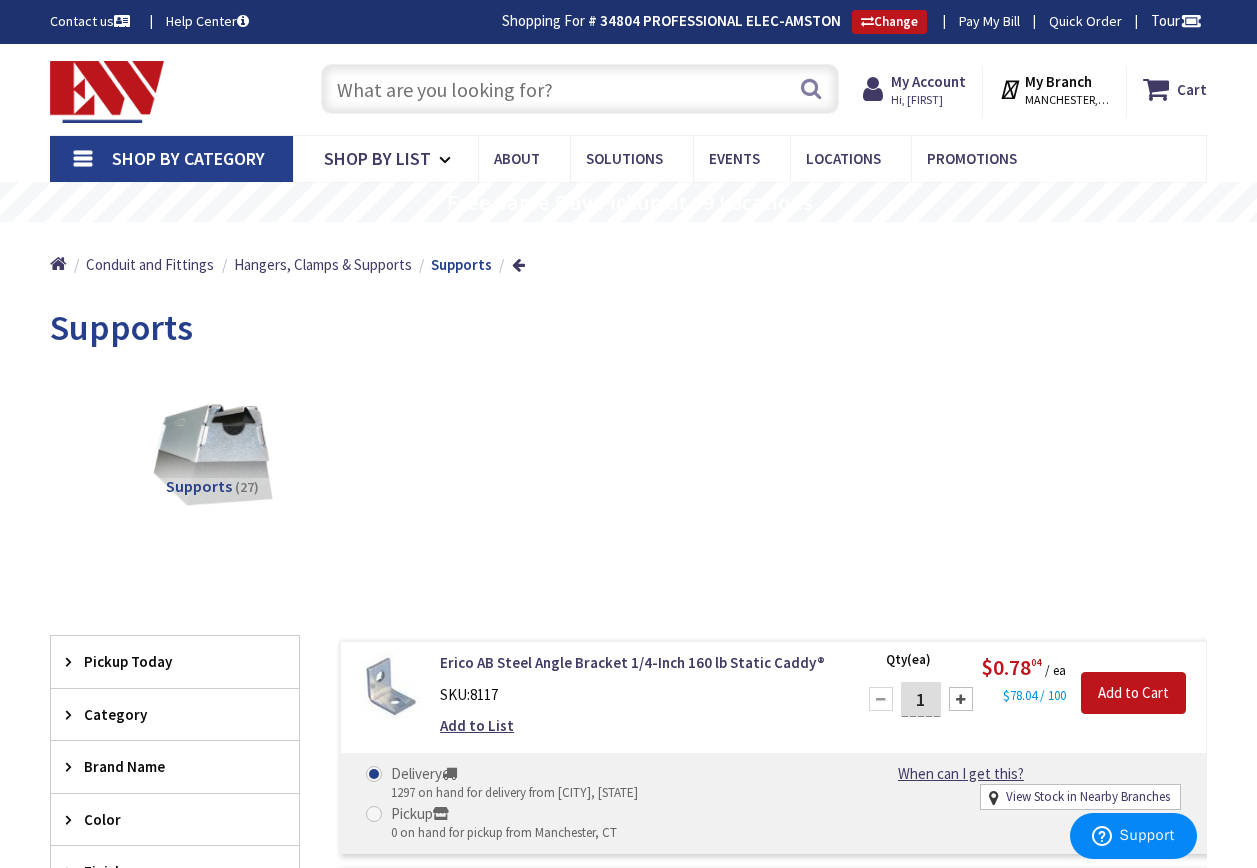 click on "Shop By Category" at bounding box center (188, 158) 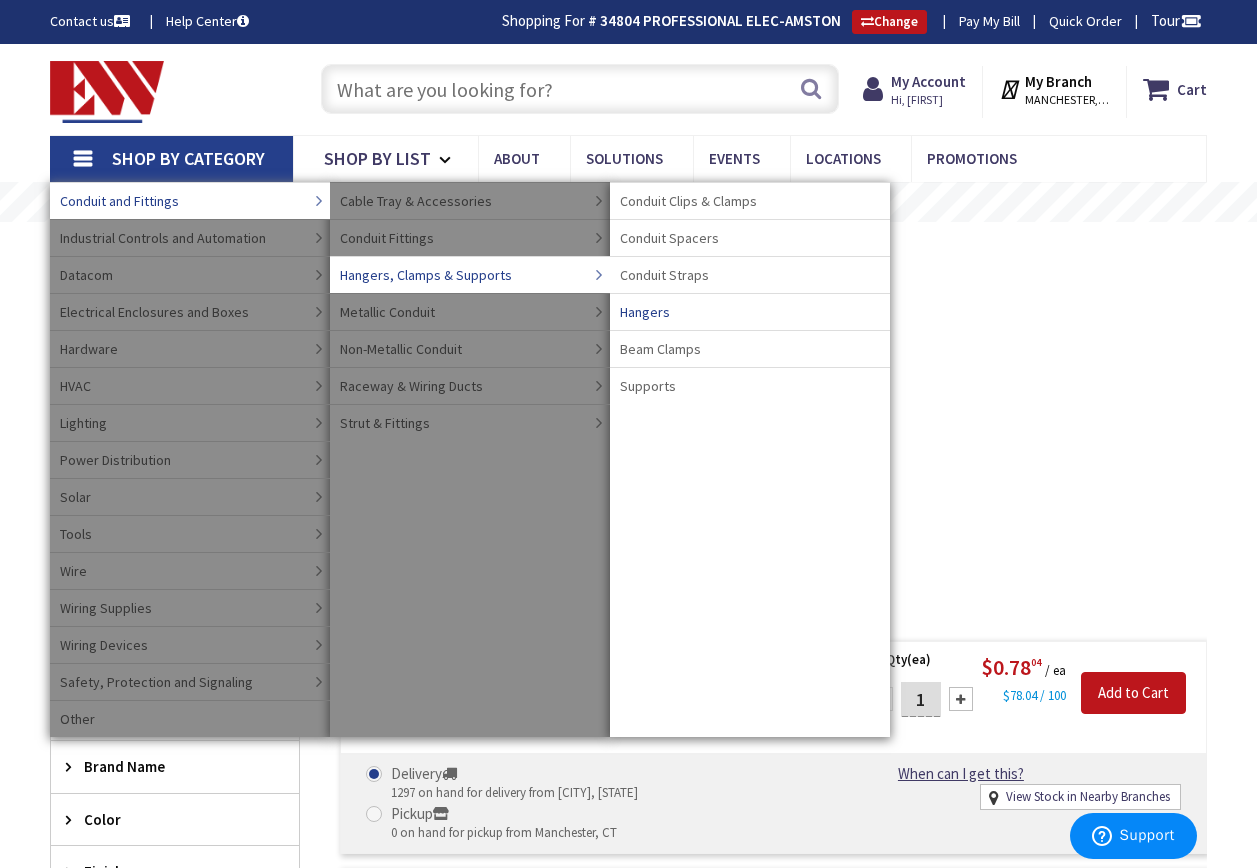 click on "Hangers" at bounding box center (645, 312) 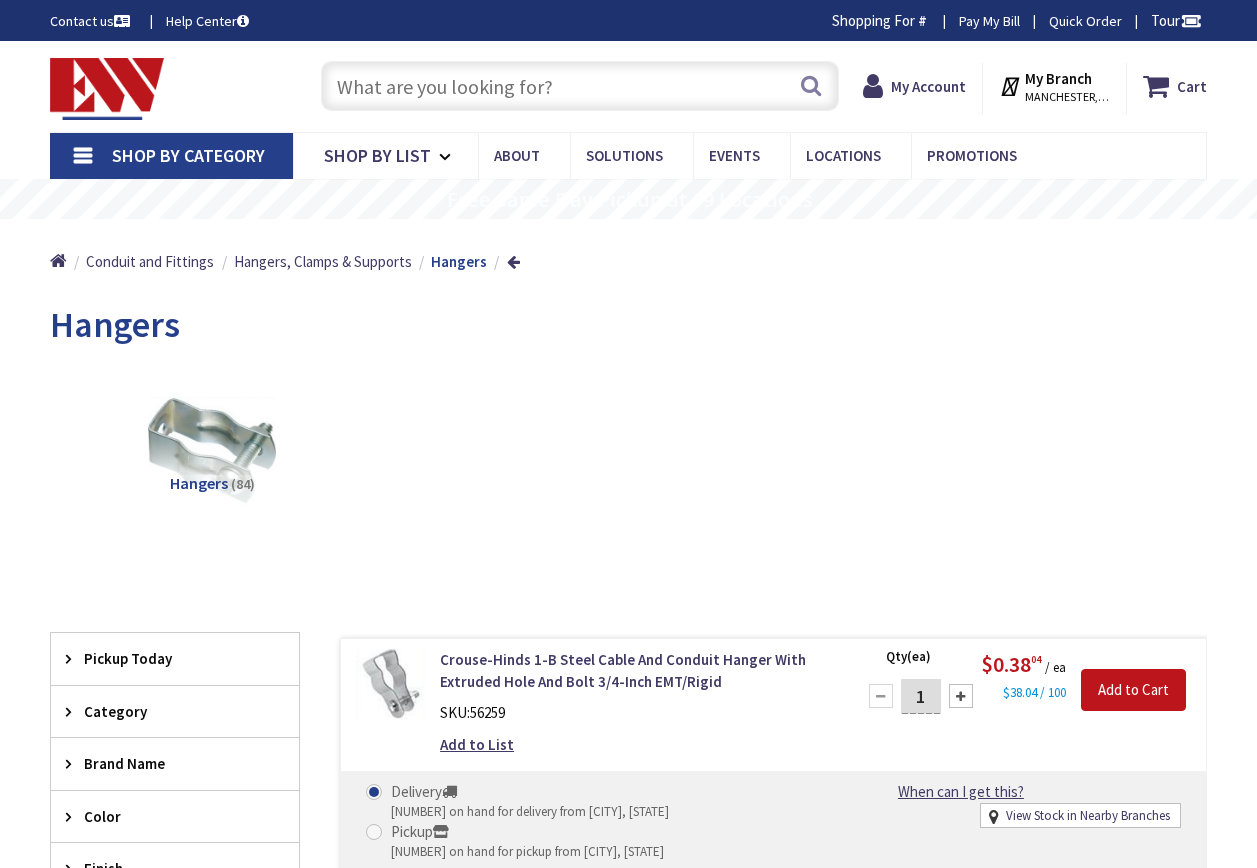 scroll, scrollTop: 28, scrollLeft: 0, axis: vertical 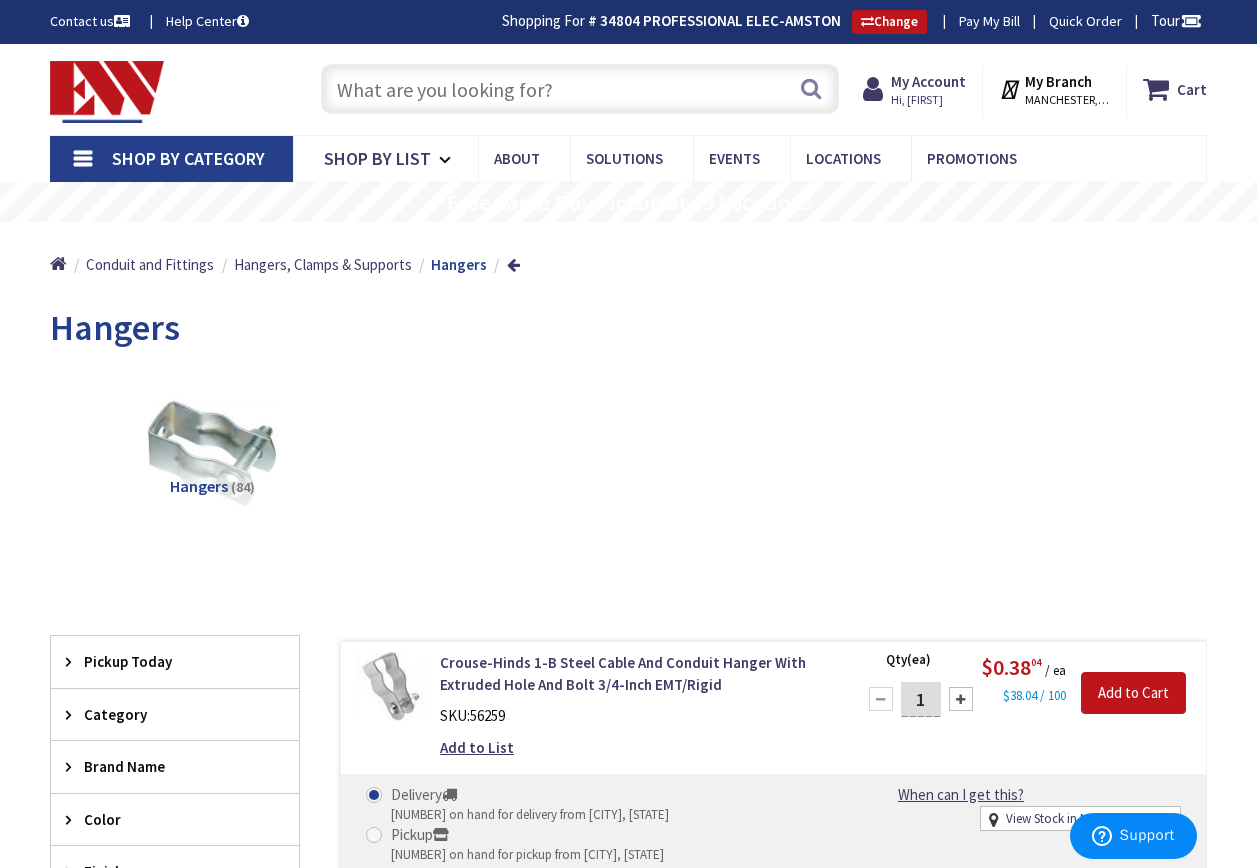 click at bounding box center (580, 89) 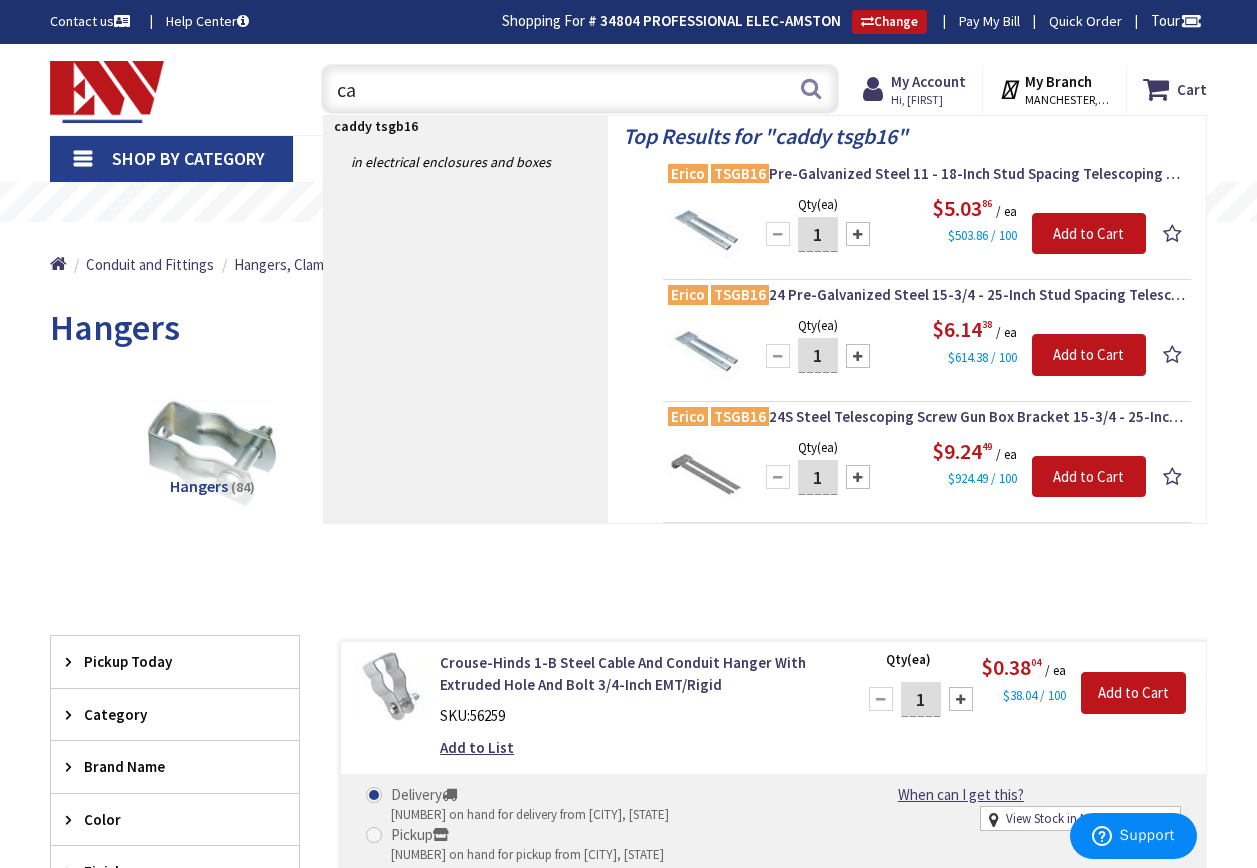 type on "c" 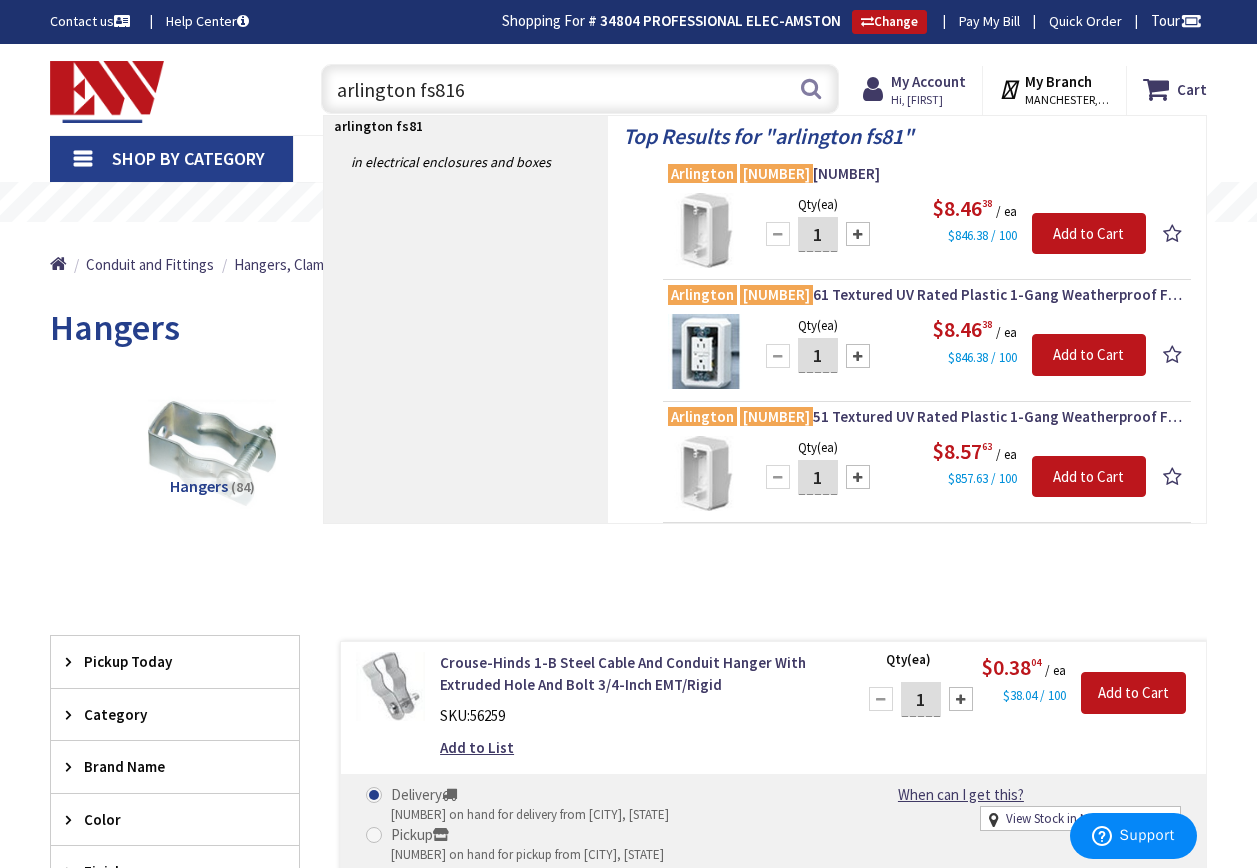 type on "arlington fs8161" 